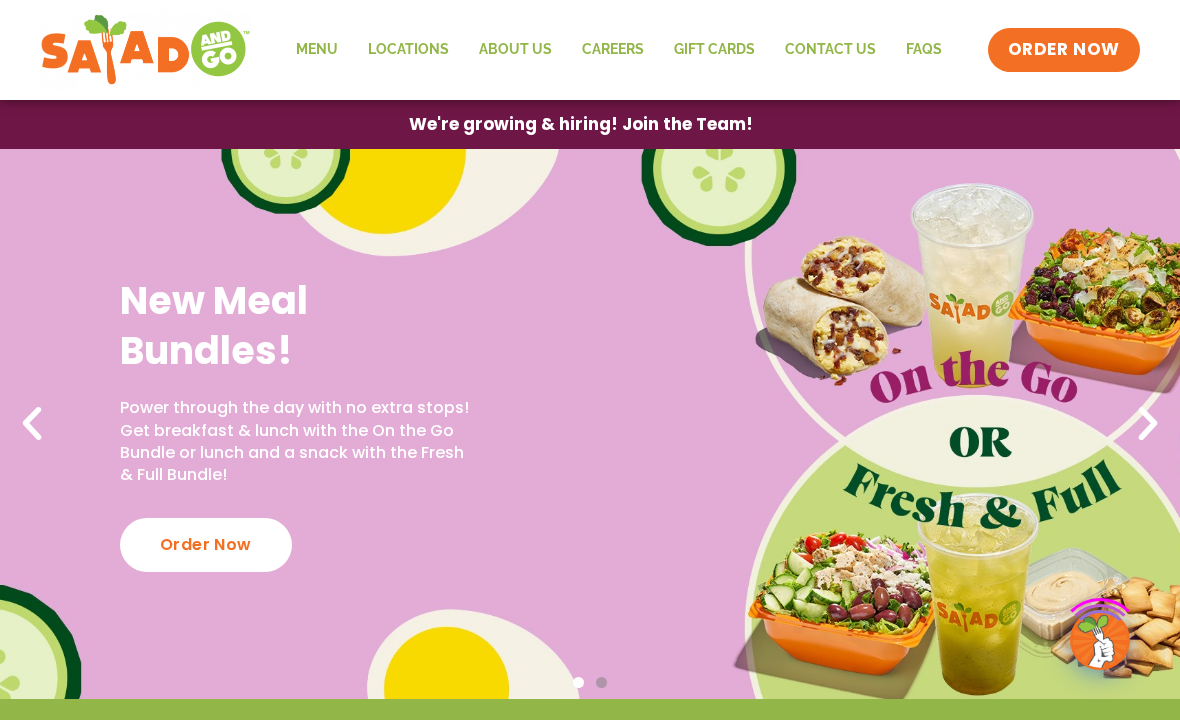 scroll, scrollTop: 0, scrollLeft: 0, axis: both 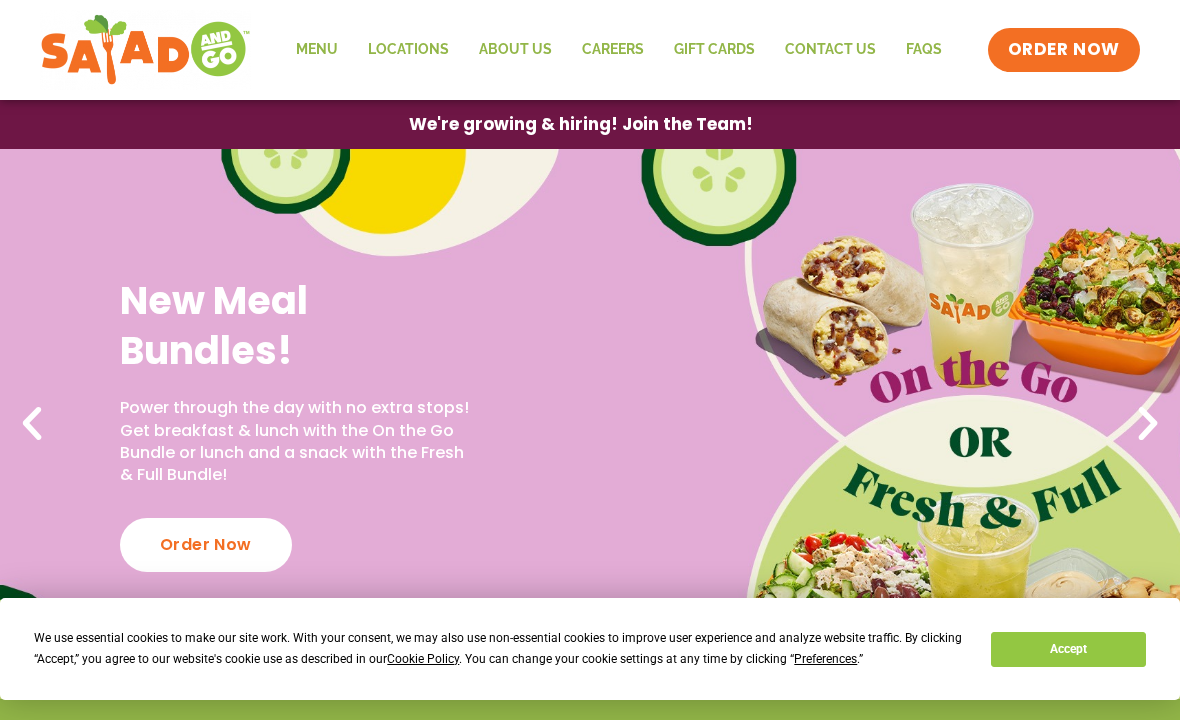 click on "Accept" at bounding box center (1068, 649) 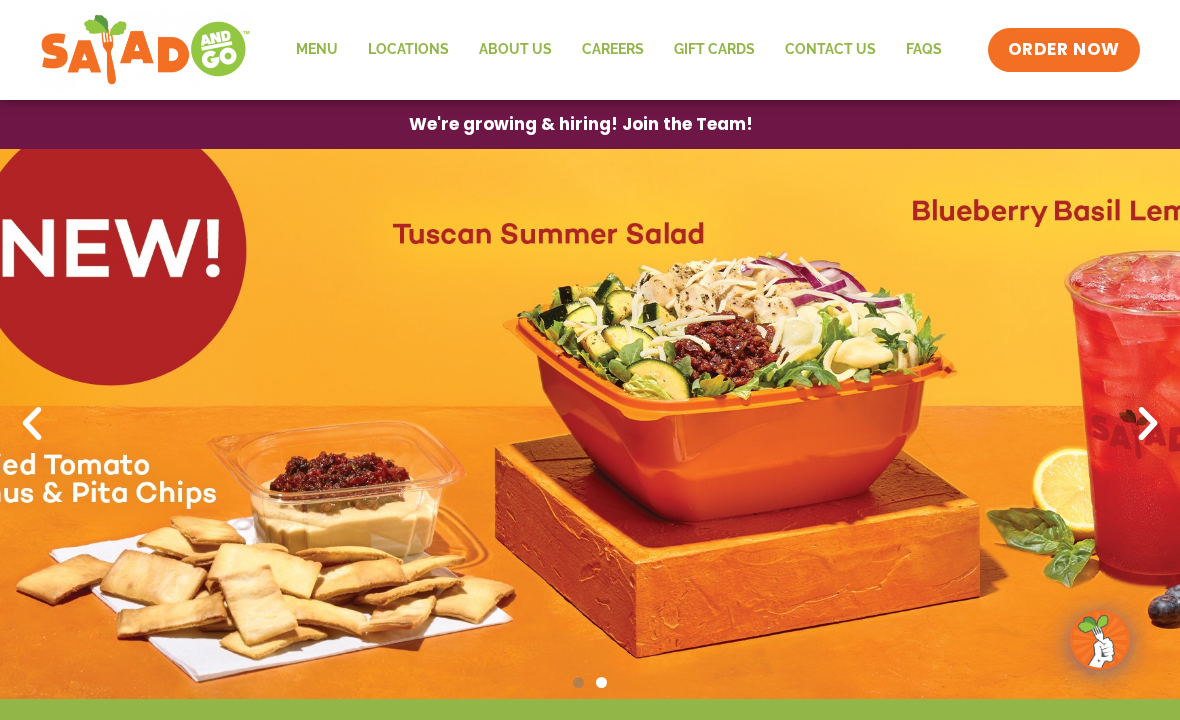 click on "Menu" 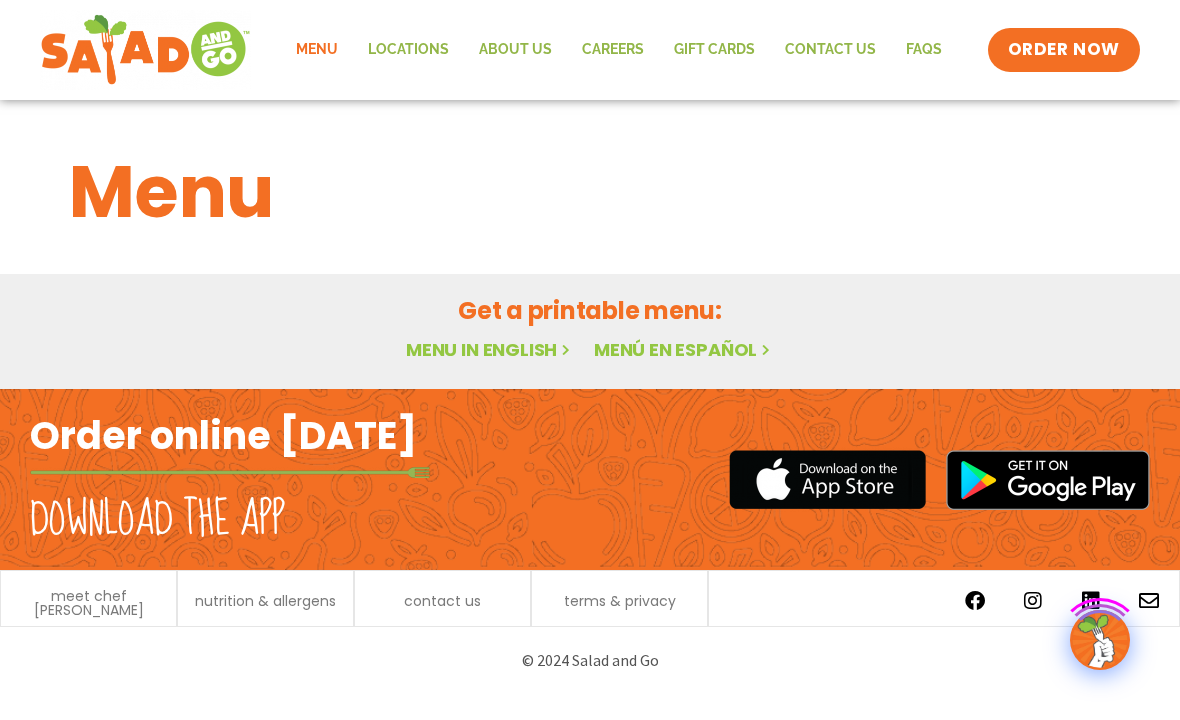 scroll, scrollTop: 0, scrollLeft: 0, axis: both 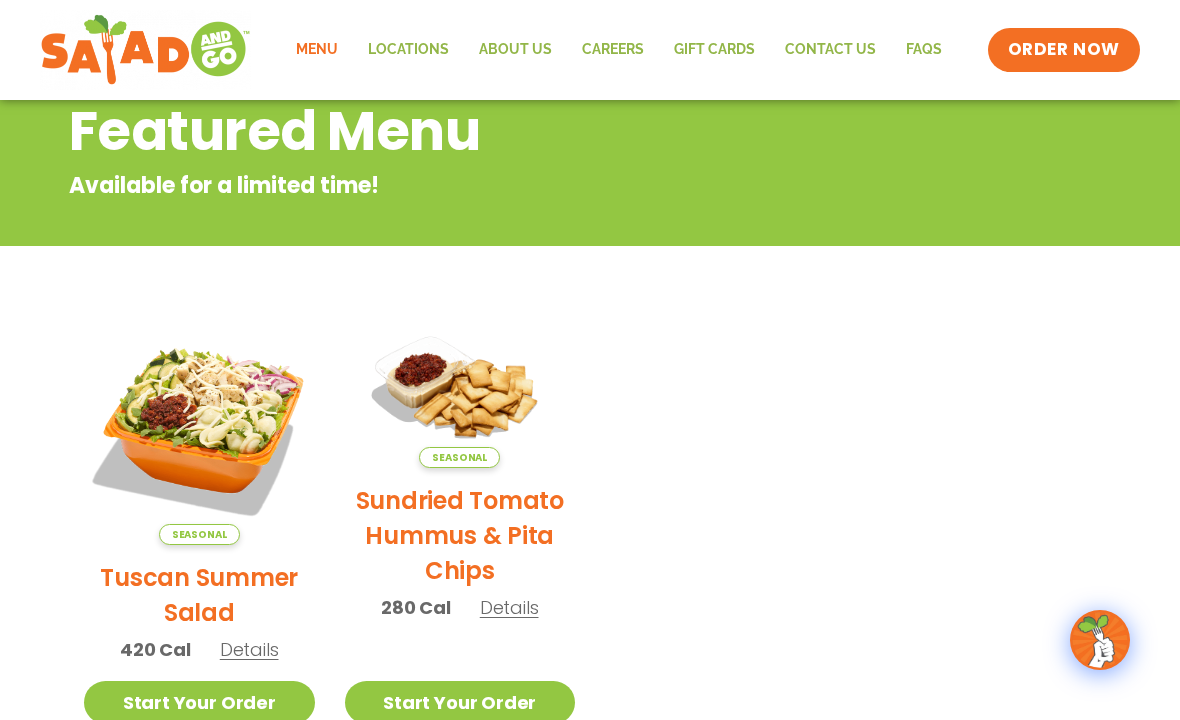 click on "Seasonal Tuscan Summer Salad   420 Cal   Details" at bounding box center (199, 497) 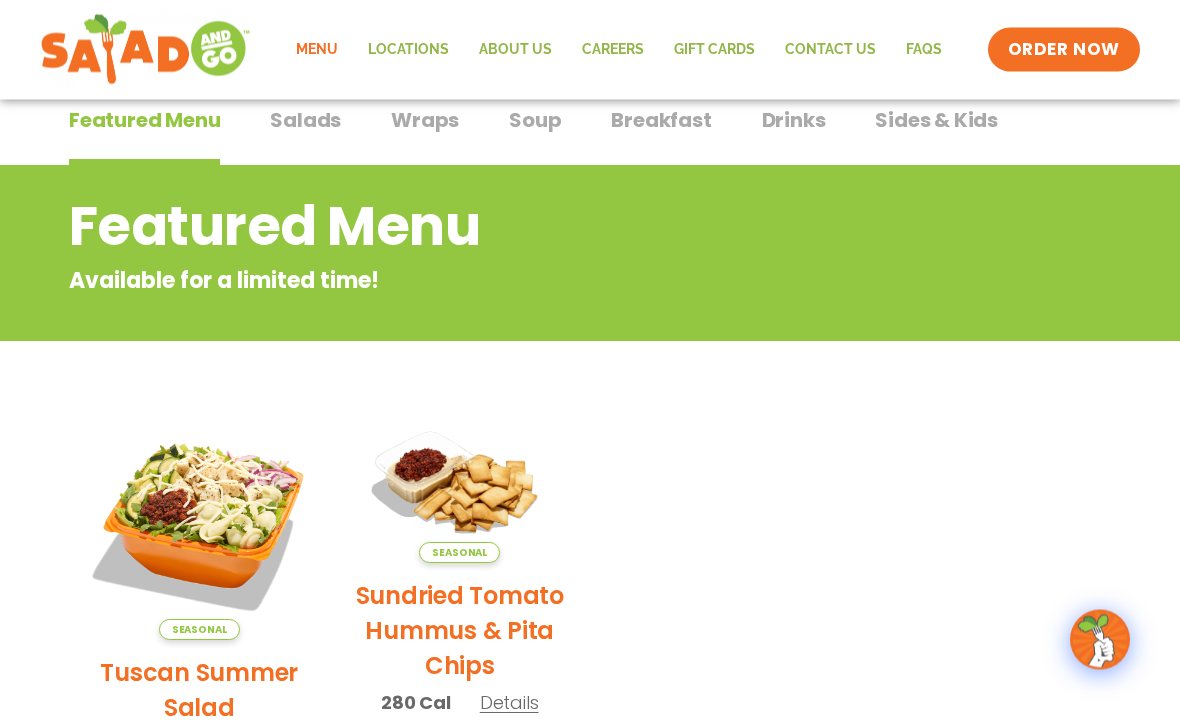 scroll, scrollTop: 149, scrollLeft: 0, axis: vertical 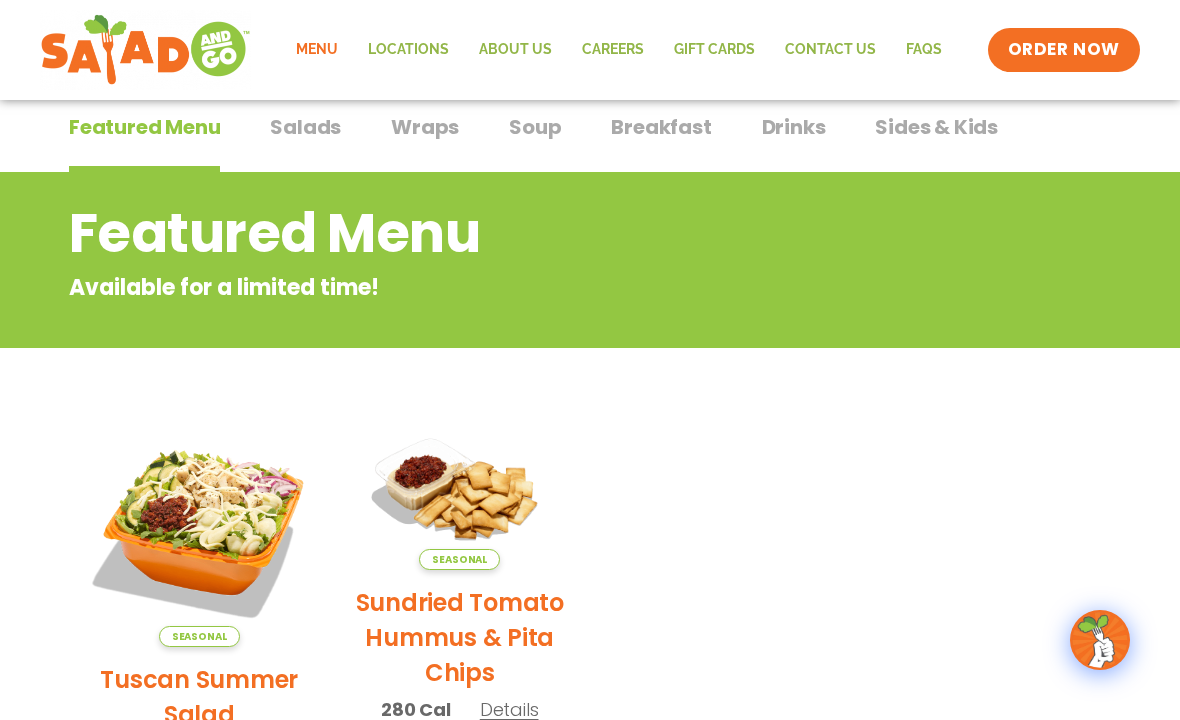click on "Salads" at bounding box center (305, 127) 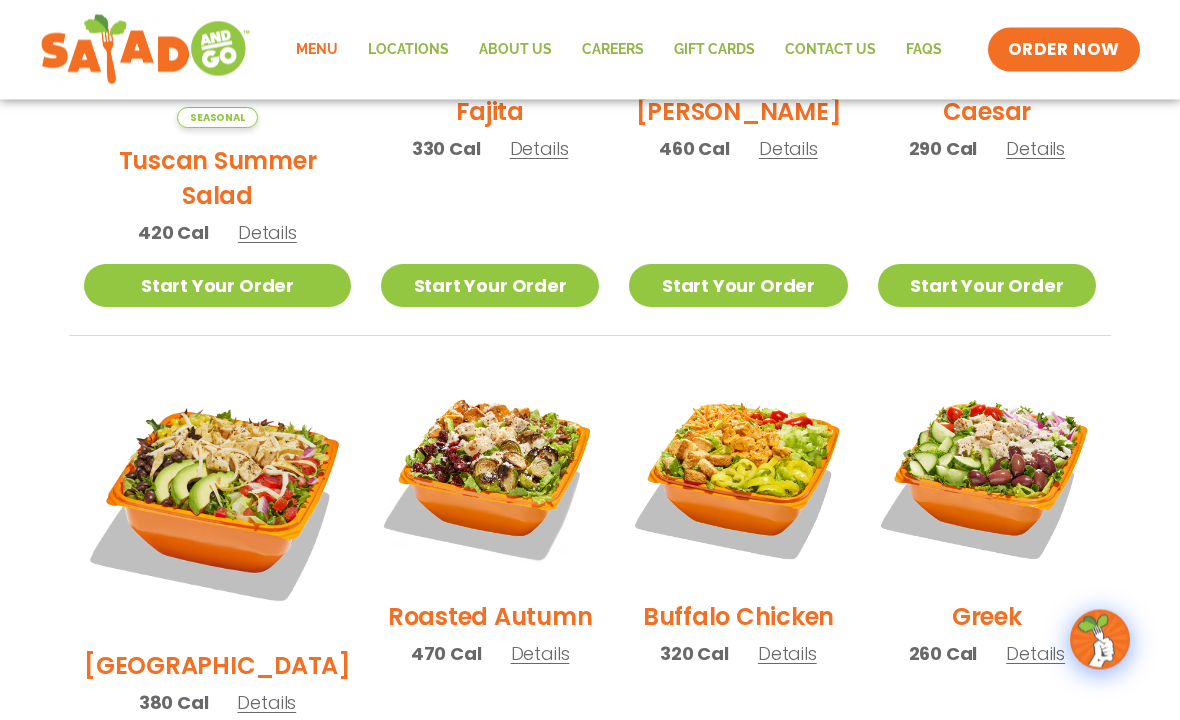 scroll, scrollTop: 803, scrollLeft: 0, axis: vertical 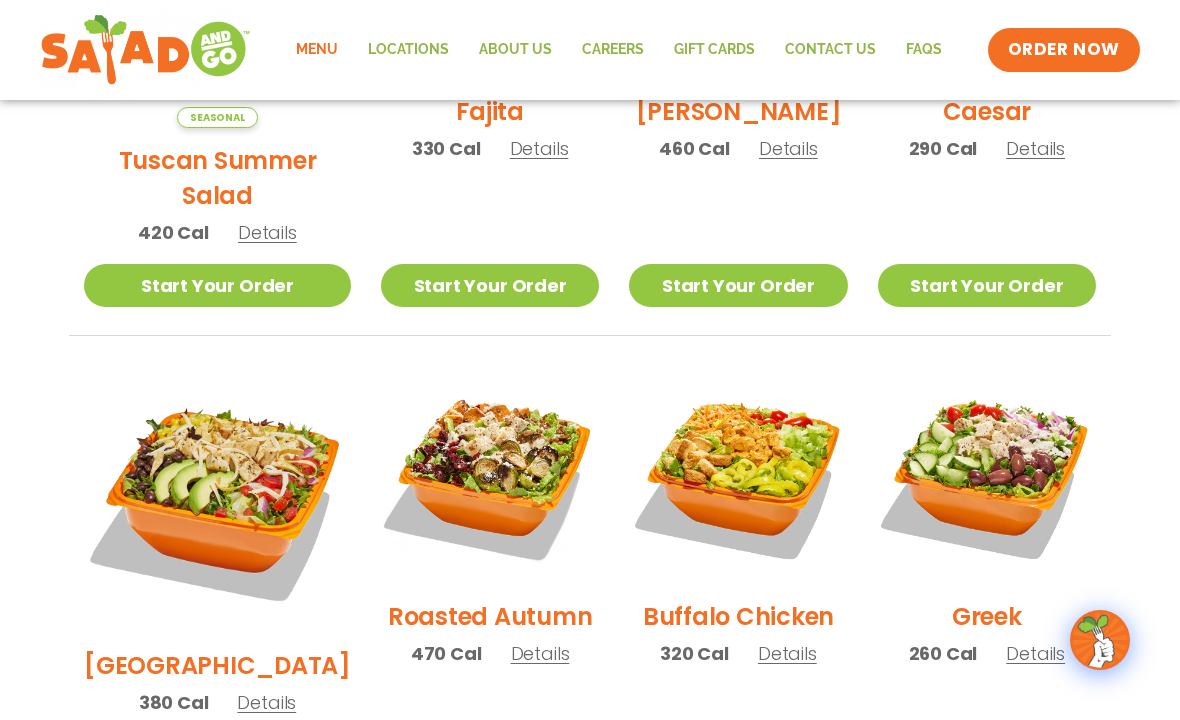 click on "Roasted Autumn" at bounding box center [490, 616] 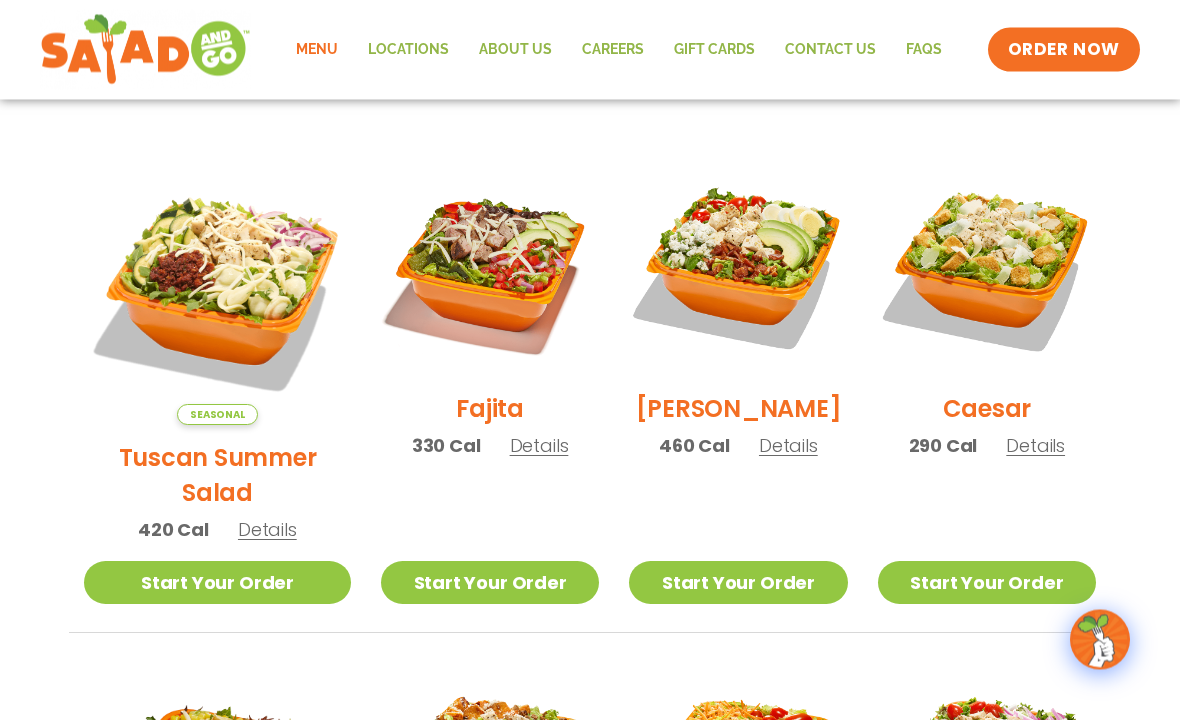 scroll, scrollTop: 506, scrollLeft: 0, axis: vertical 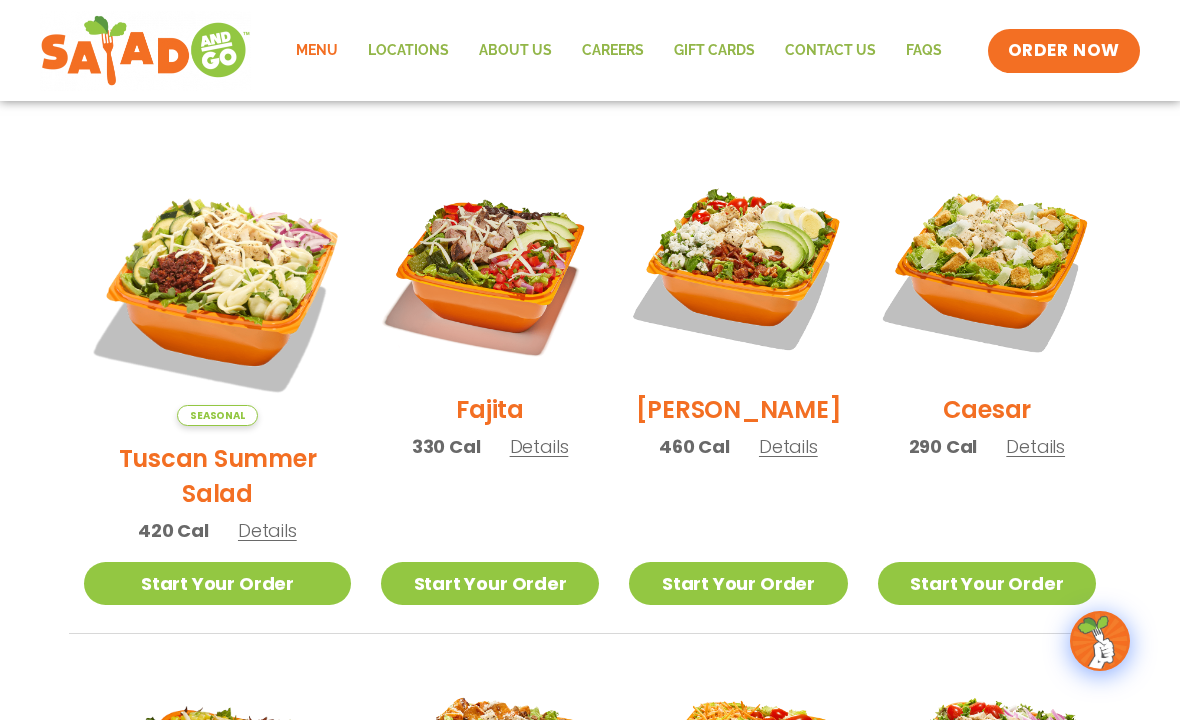 click on "Details" at bounding box center [539, 445] 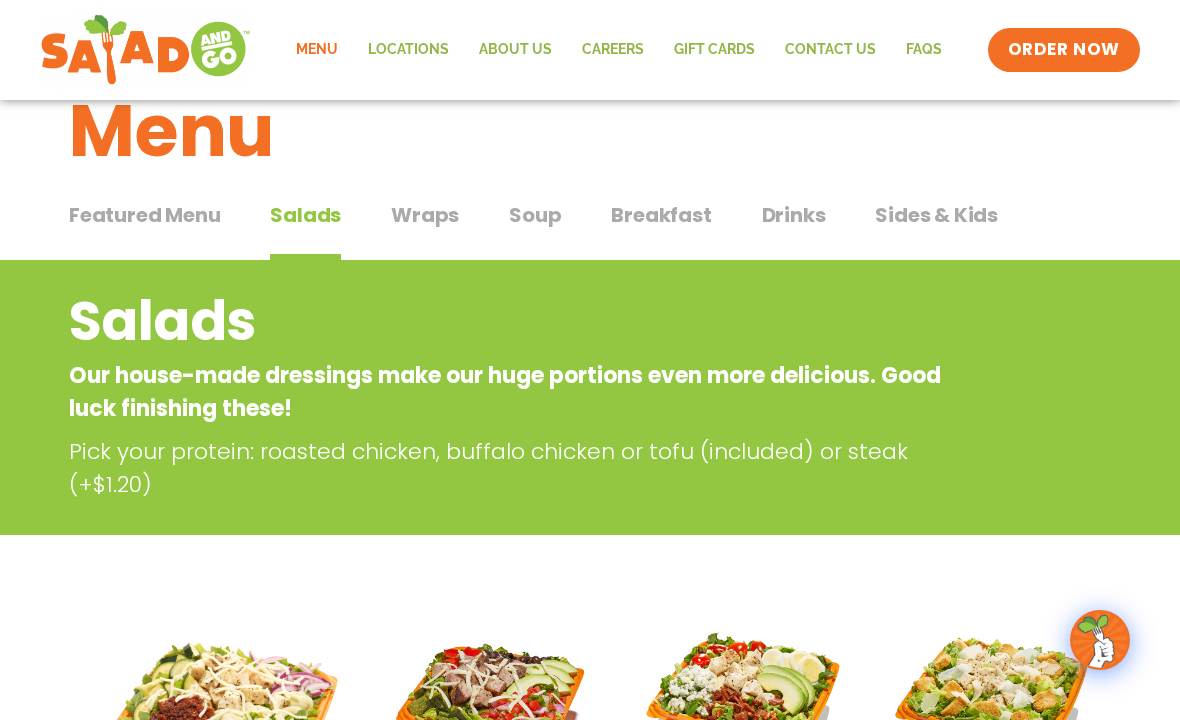 scroll, scrollTop: 0, scrollLeft: 0, axis: both 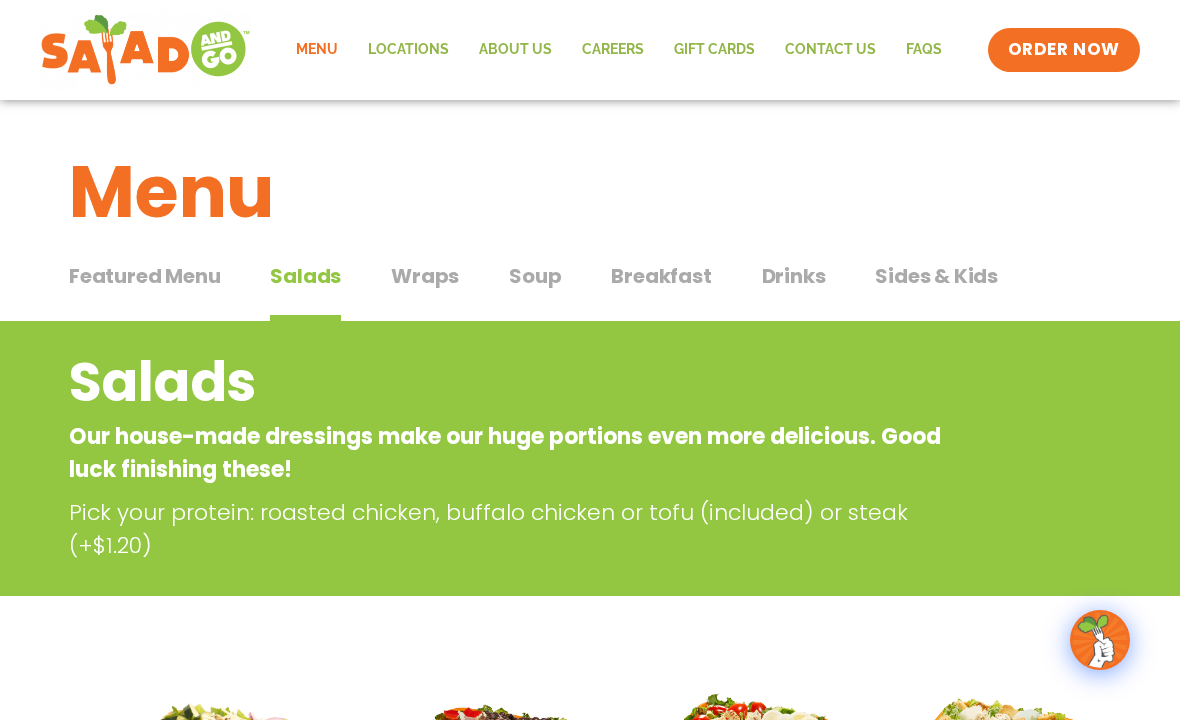 click on "Wraps" at bounding box center [425, 276] 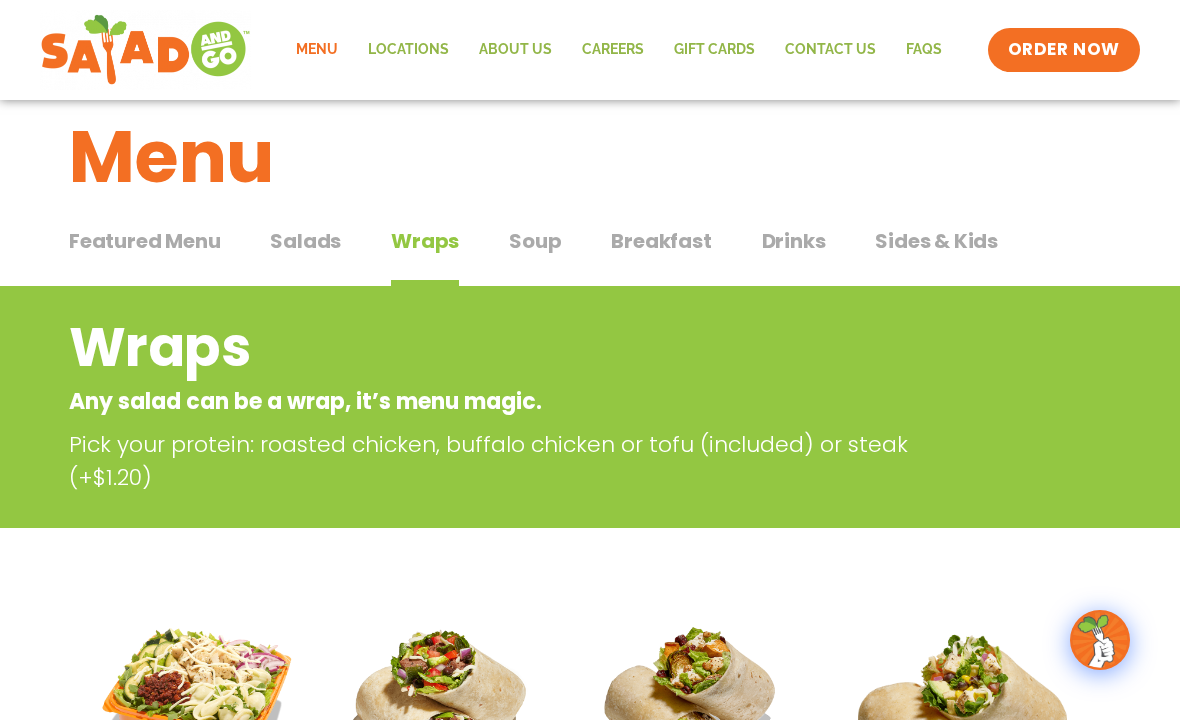 scroll, scrollTop: 0, scrollLeft: 0, axis: both 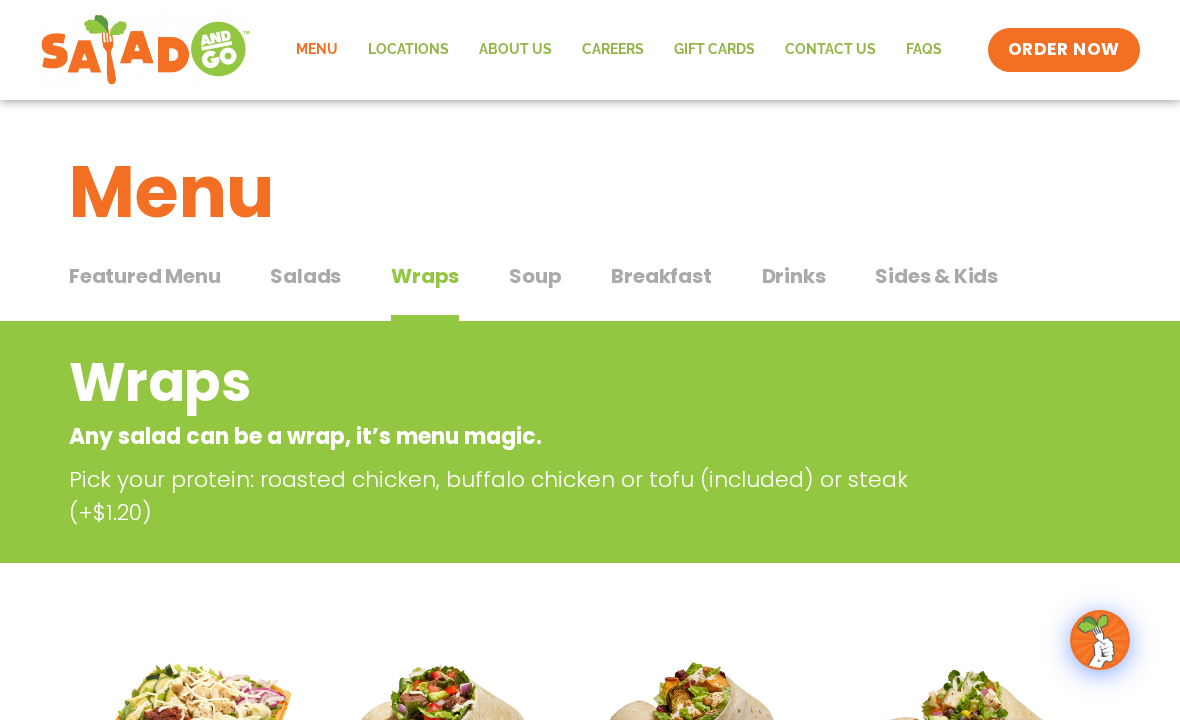click on "Soup" at bounding box center (535, 276) 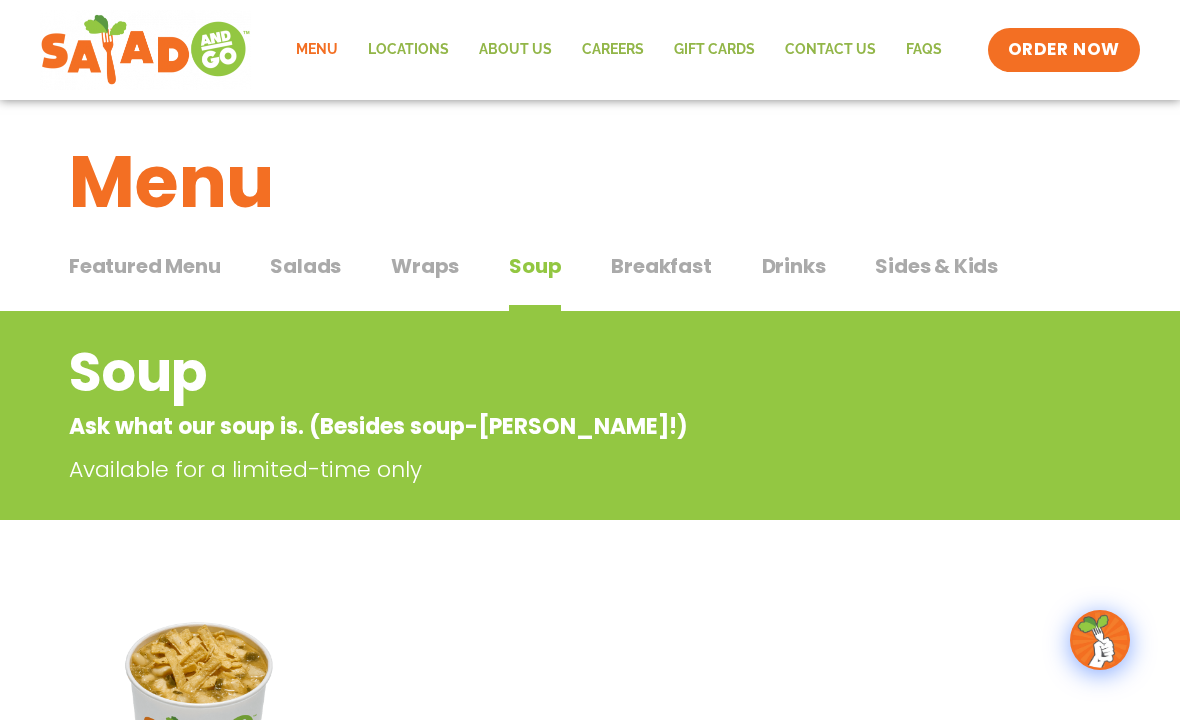 scroll, scrollTop: 0, scrollLeft: 0, axis: both 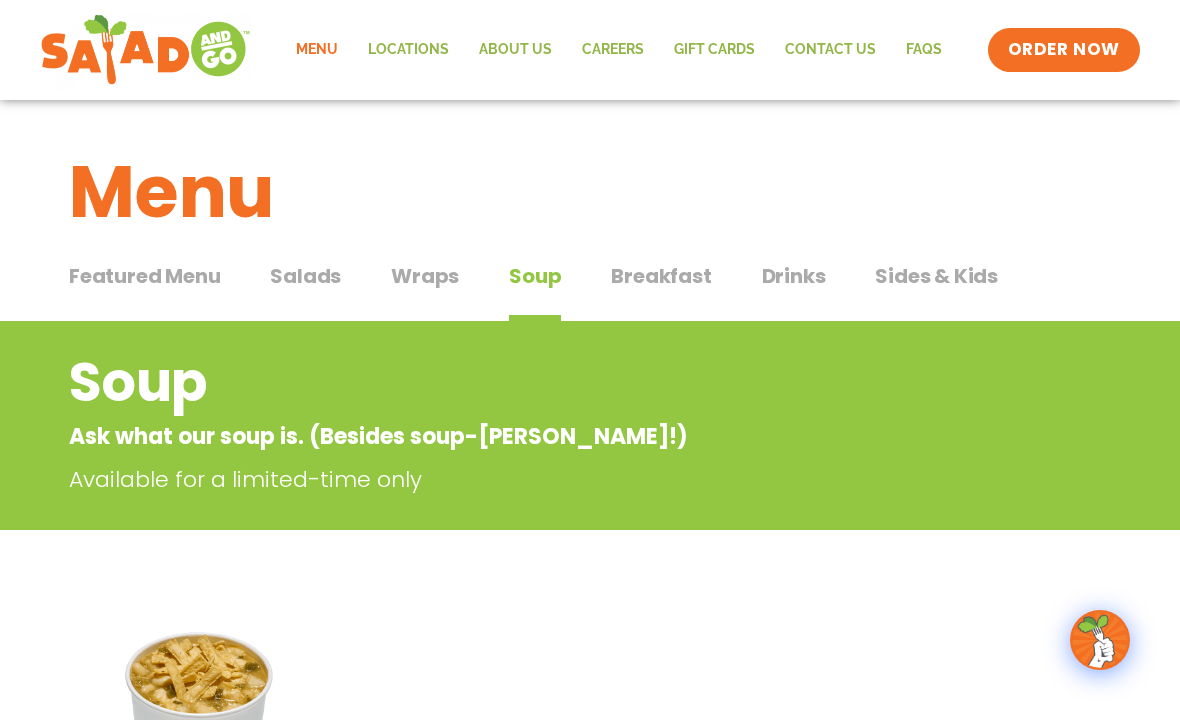 click on "Salads" at bounding box center (305, 276) 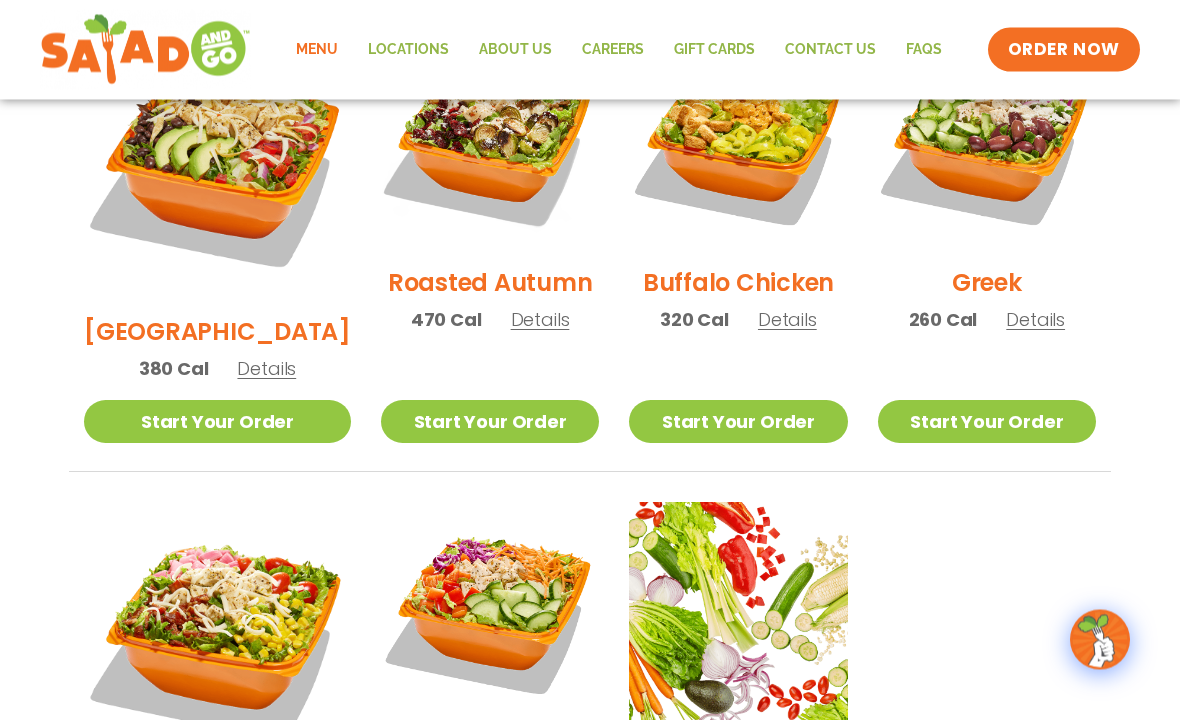 scroll, scrollTop: 1436, scrollLeft: 0, axis: vertical 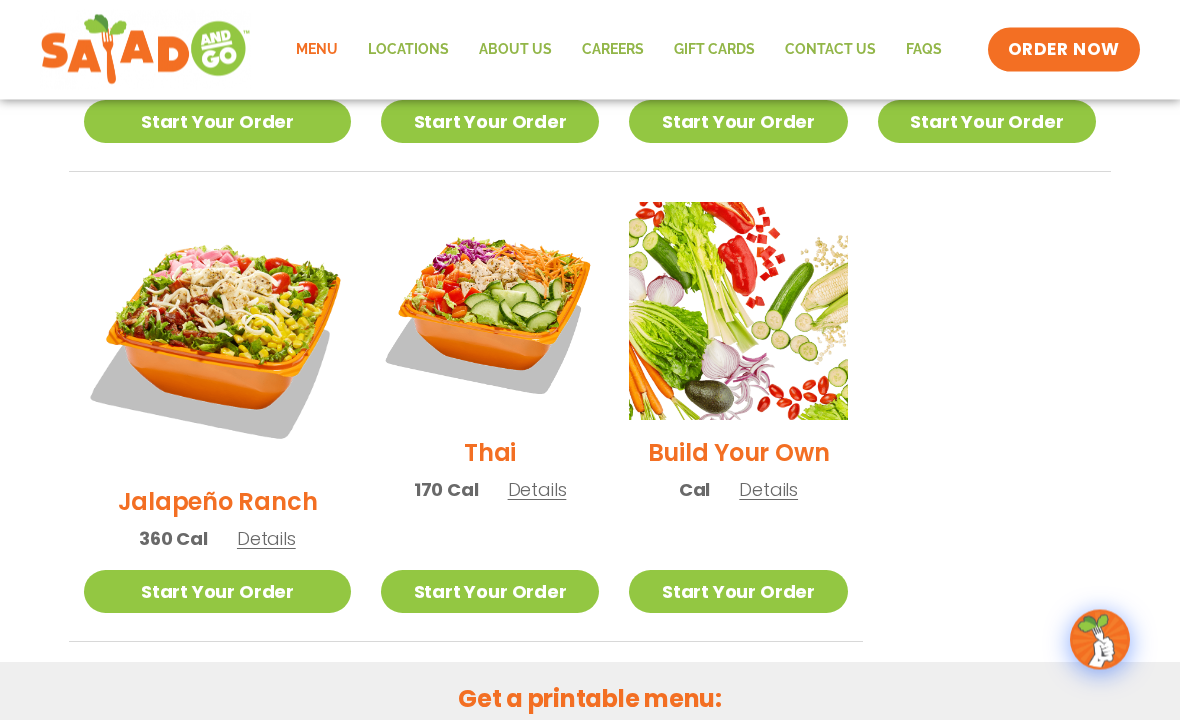 click on "Details" at bounding box center (768, 490) 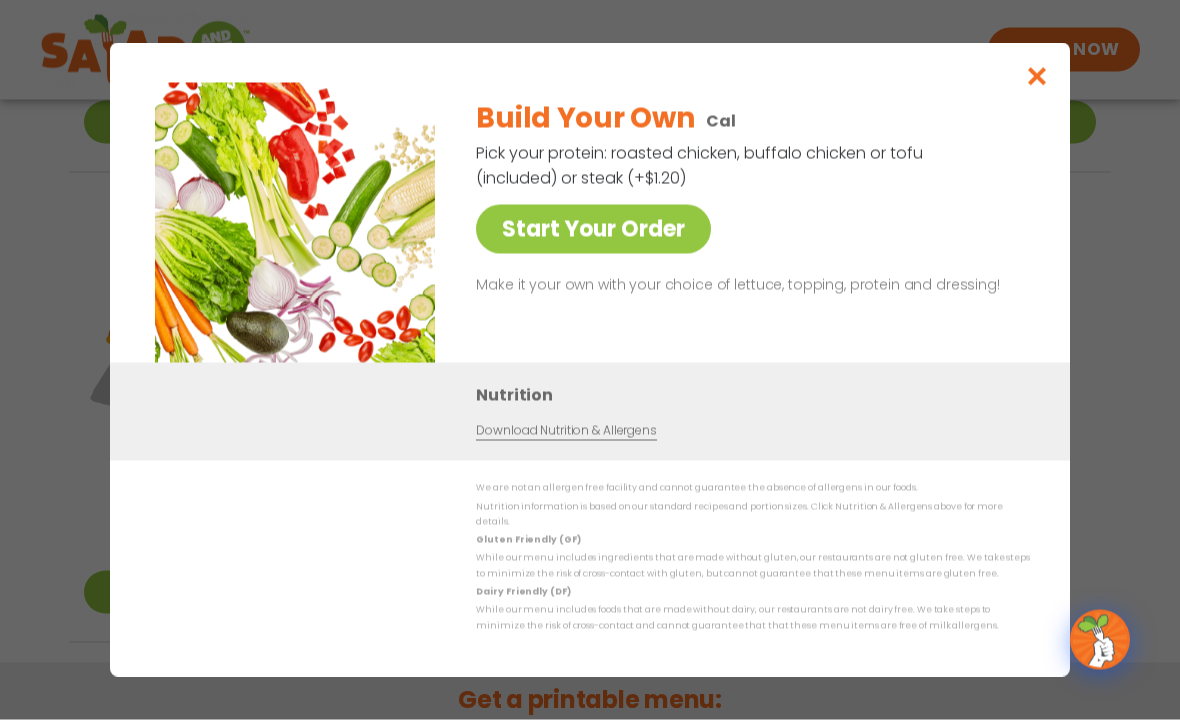 scroll, scrollTop: 1437, scrollLeft: 0, axis: vertical 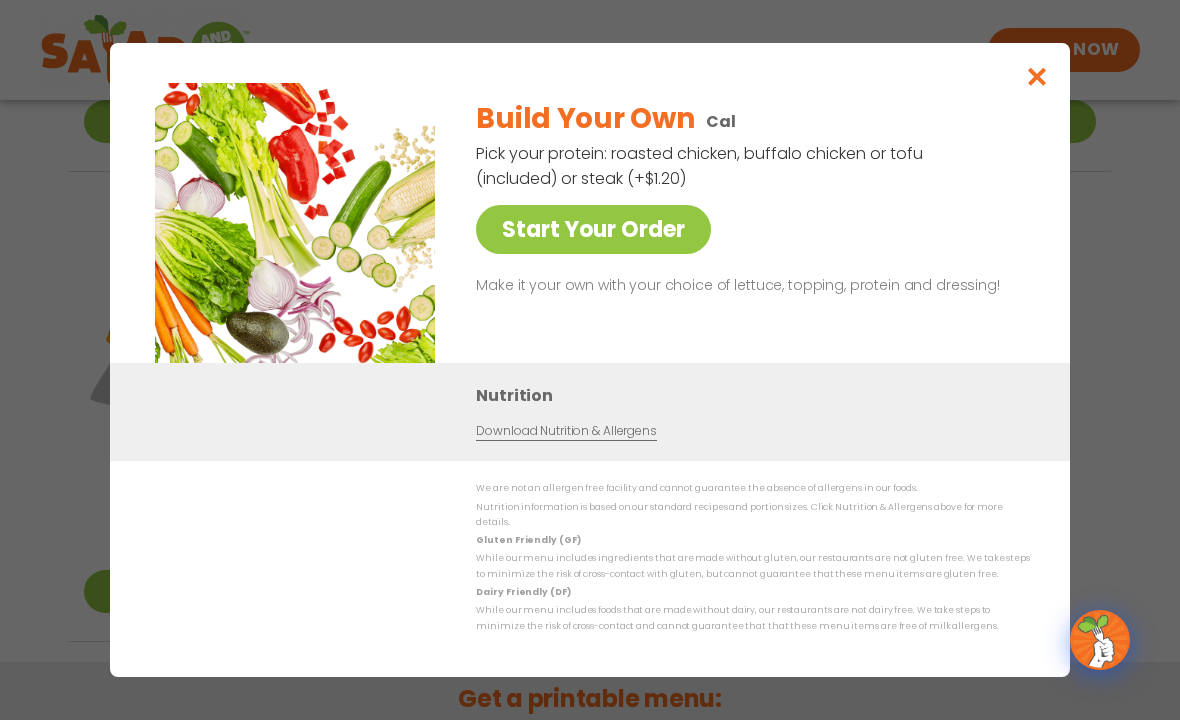 click on "Start Your Order" at bounding box center (593, 229) 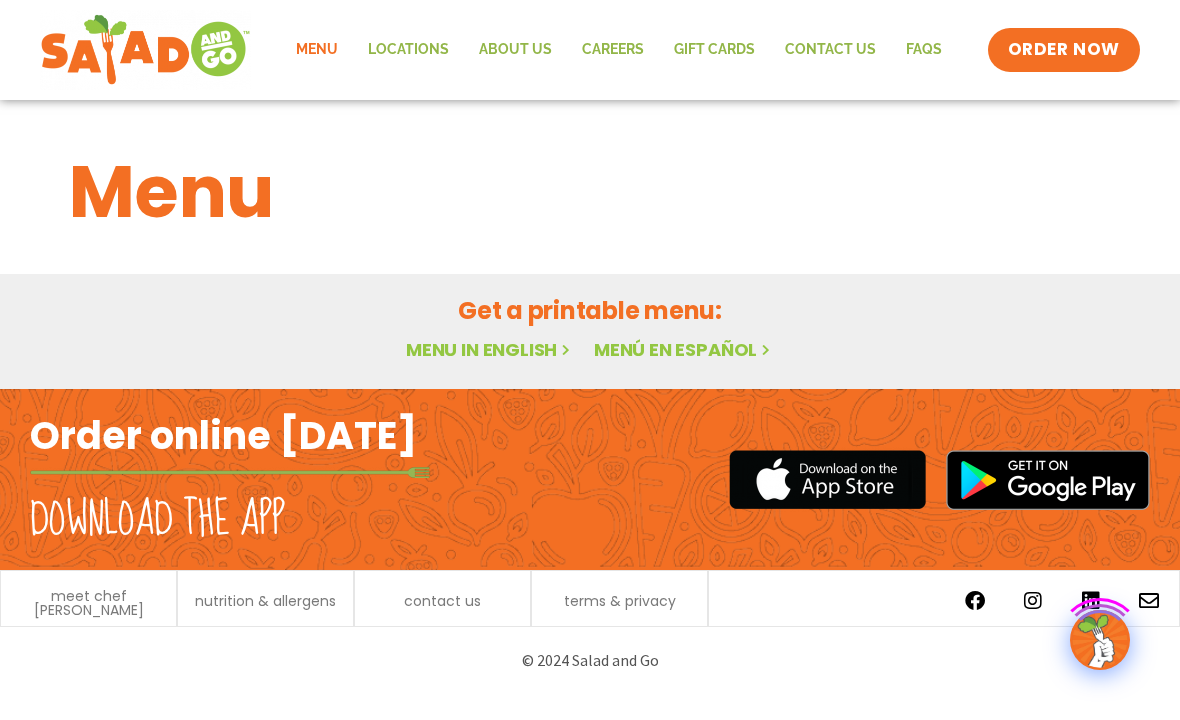 scroll, scrollTop: 1, scrollLeft: 0, axis: vertical 